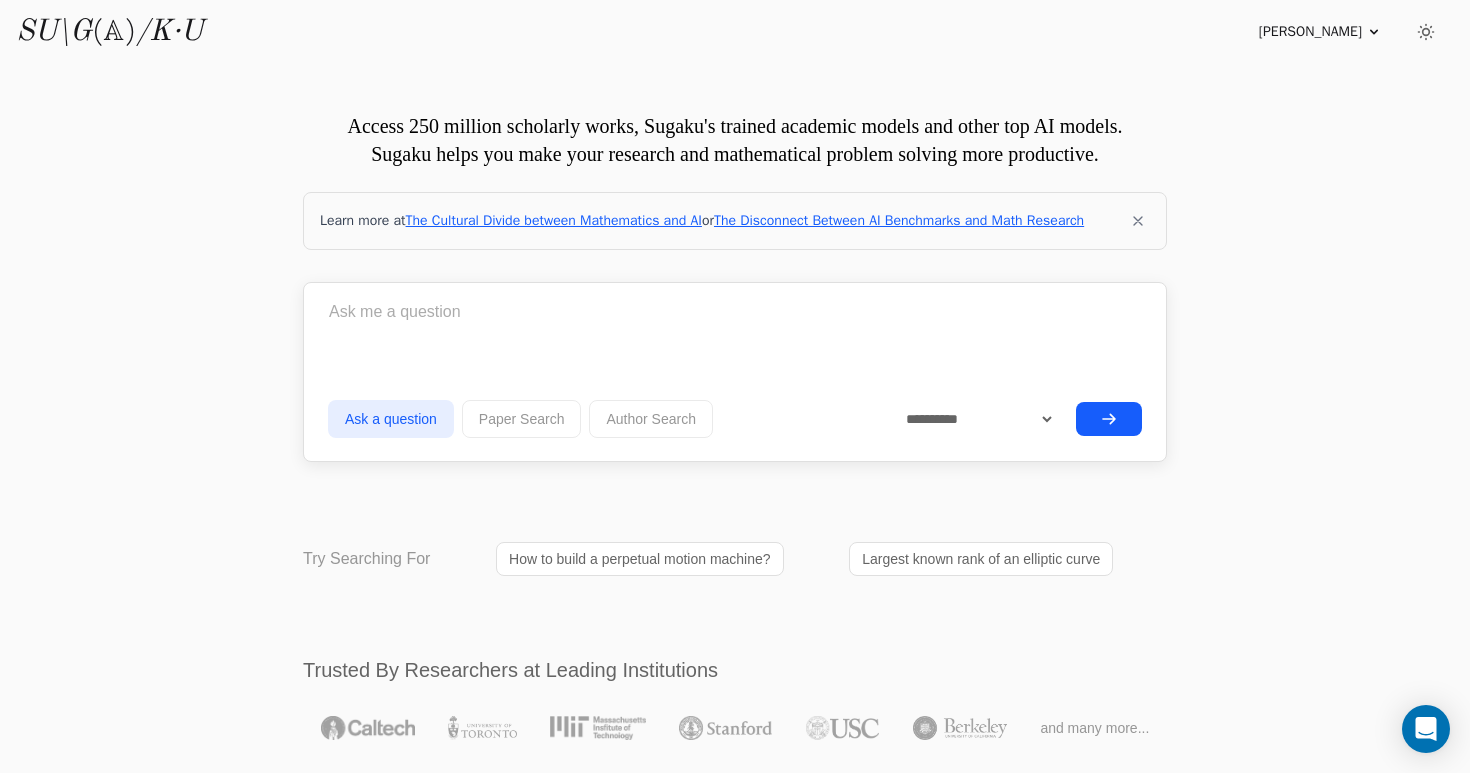 scroll, scrollTop: 164, scrollLeft: 0, axis: vertical 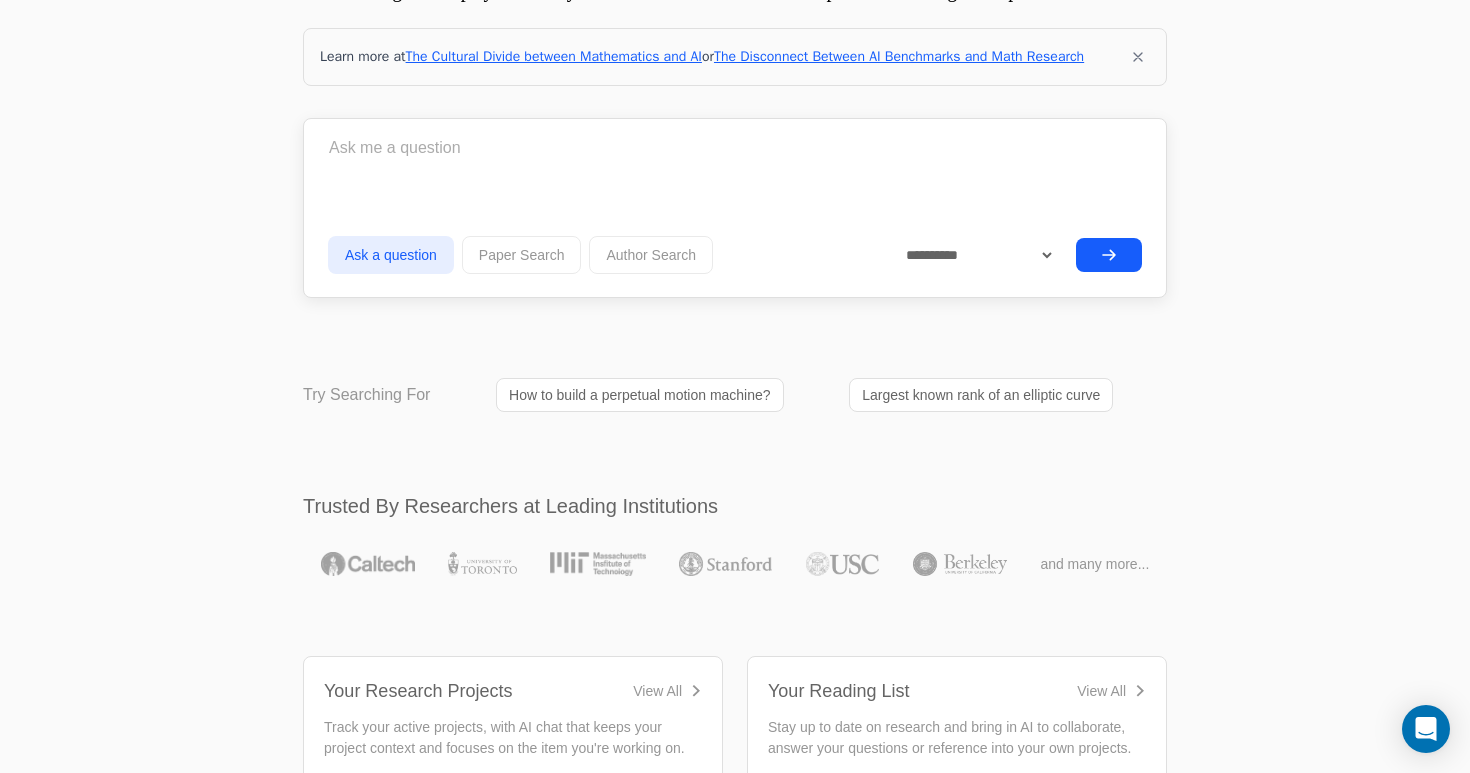 click on "How to build a perpetual motion machine?" at bounding box center (640, 395) 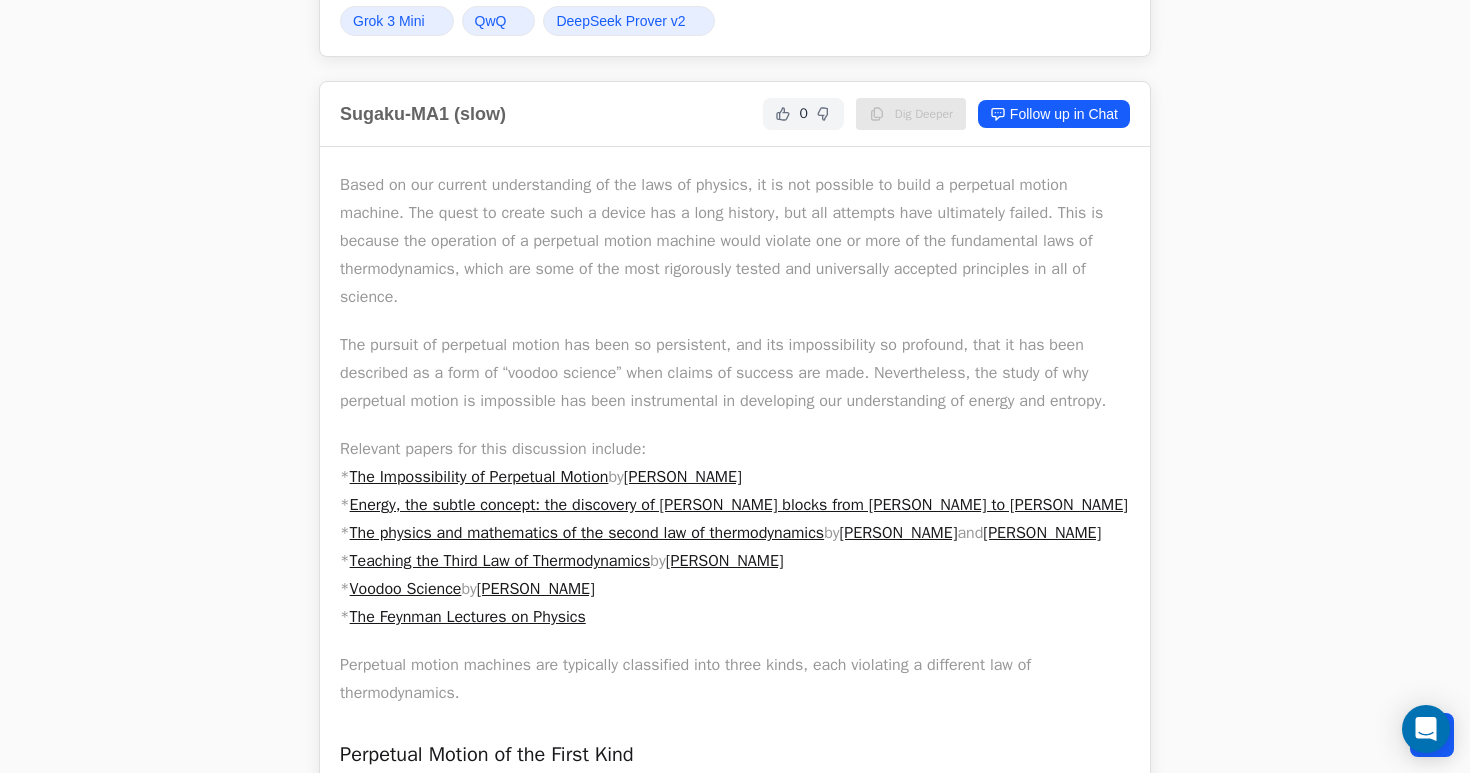 scroll, scrollTop: 802, scrollLeft: 0, axis: vertical 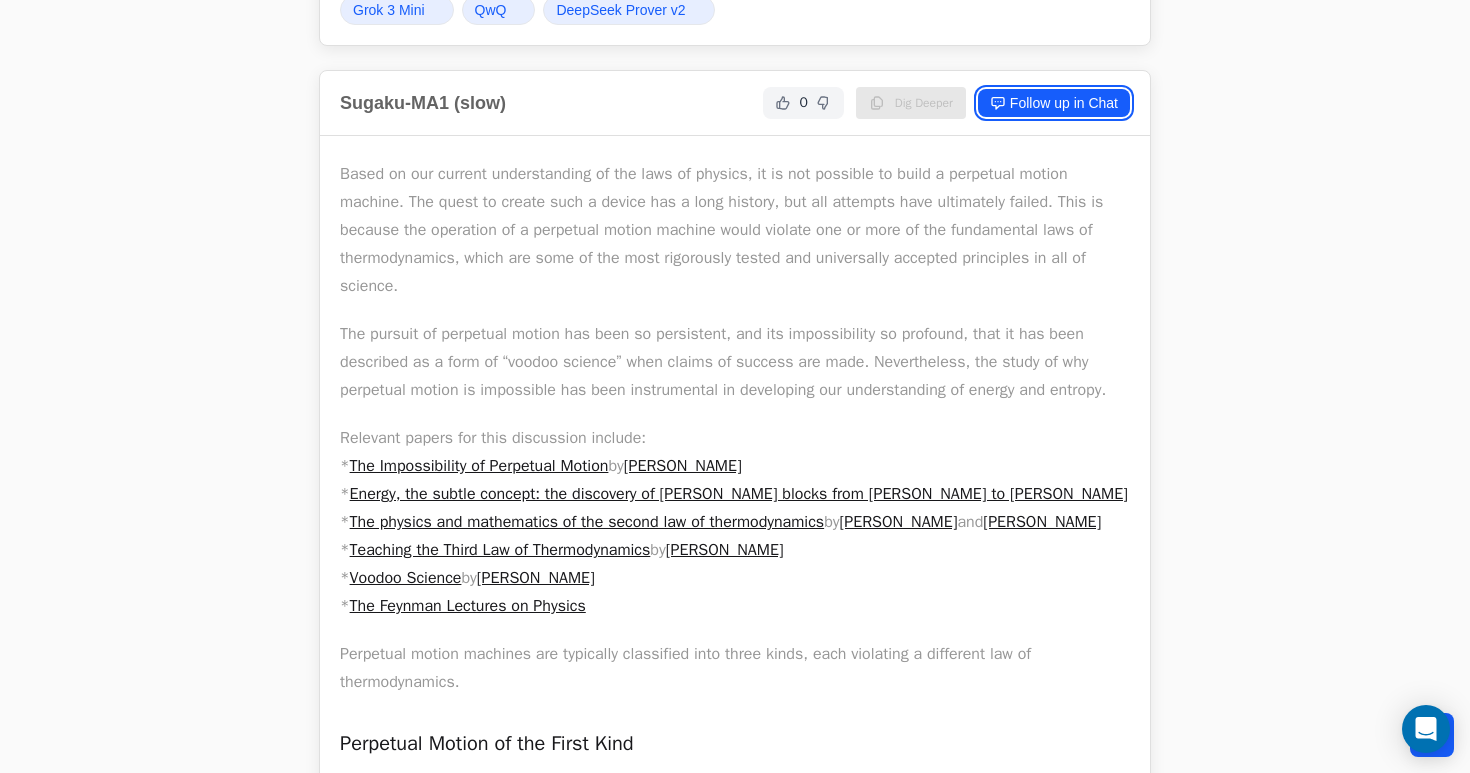 click on "Follow up in Chat" at bounding box center [1054, 103] 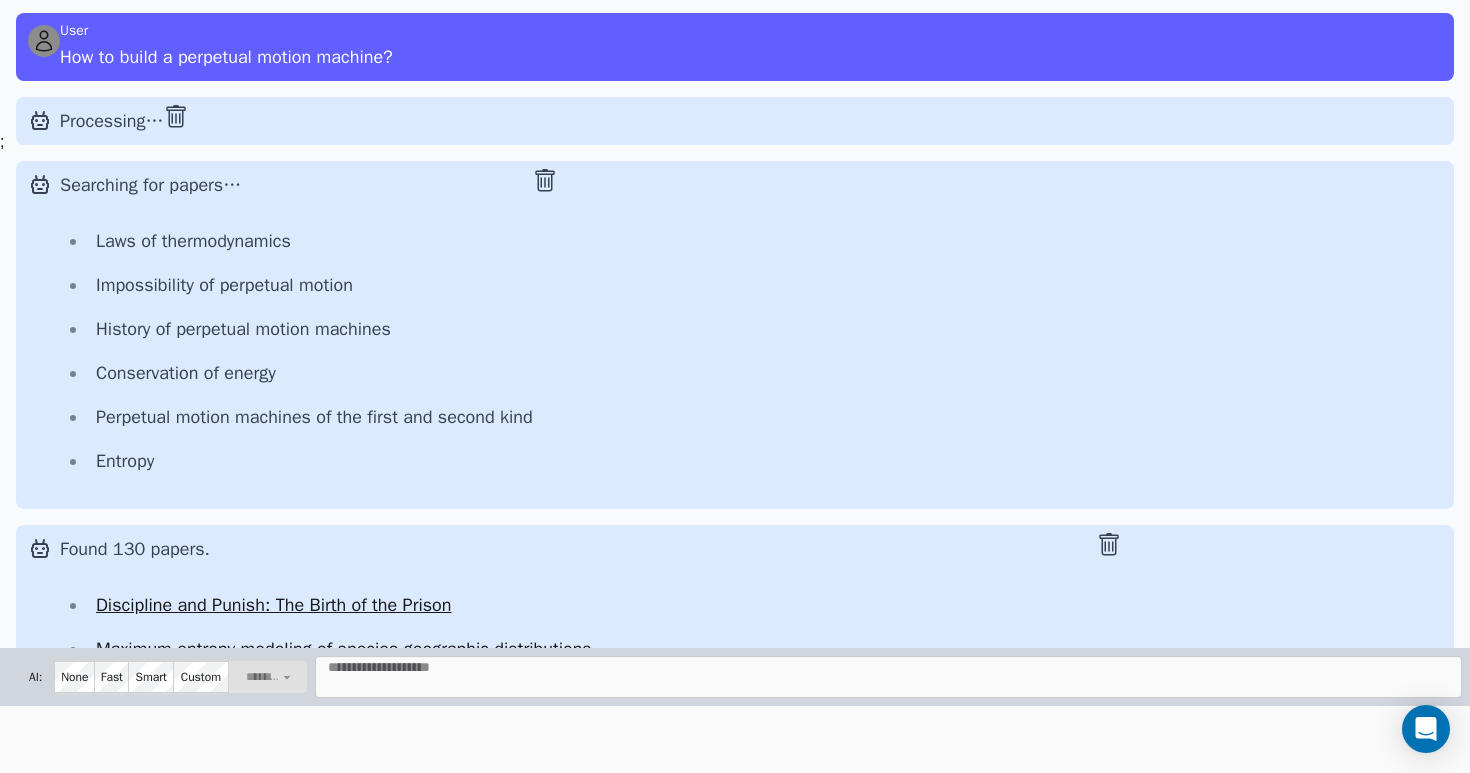scroll, scrollTop: 89, scrollLeft: 0, axis: vertical 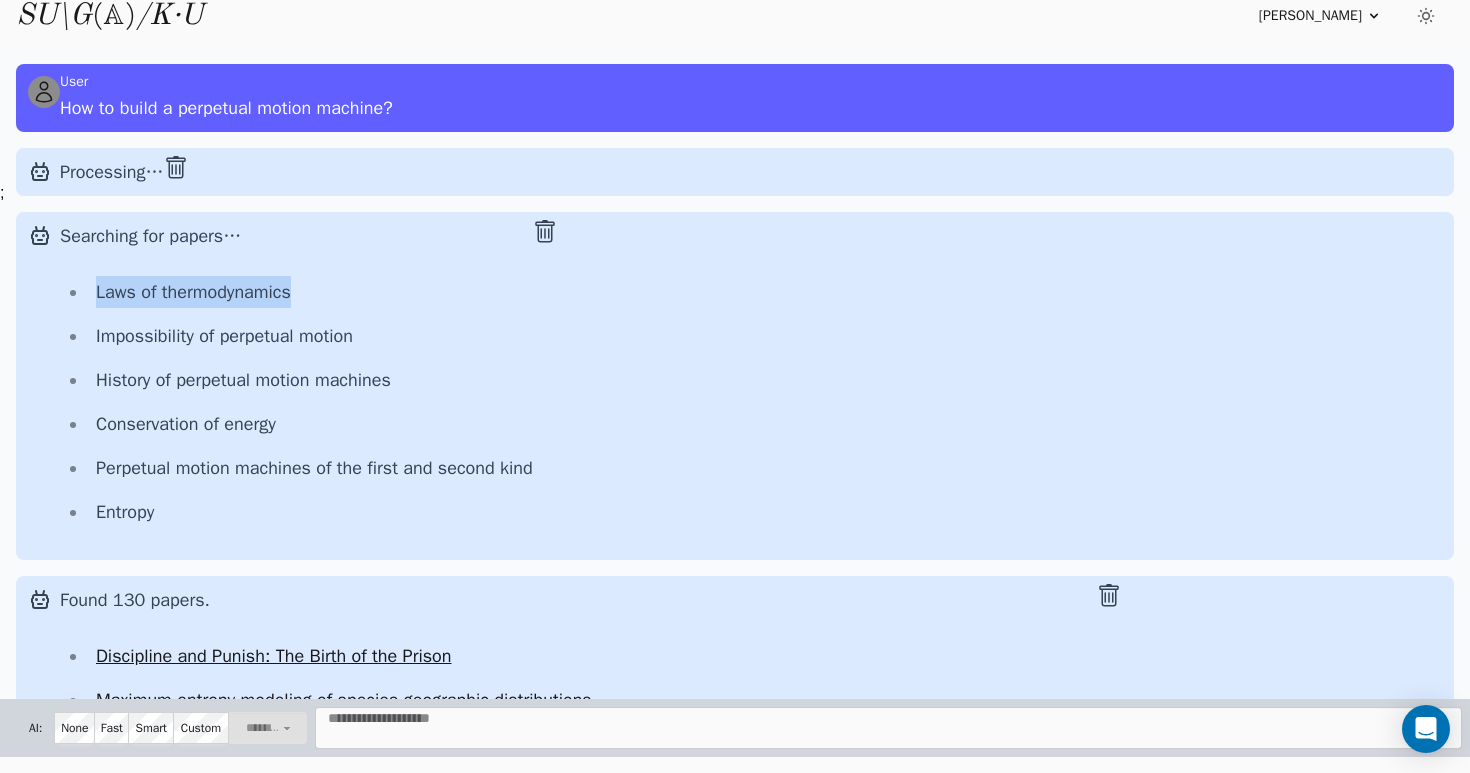 drag, startPoint x: 313, startPoint y: 296, endPoint x: 95, endPoint y: 298, distance: 218.00917 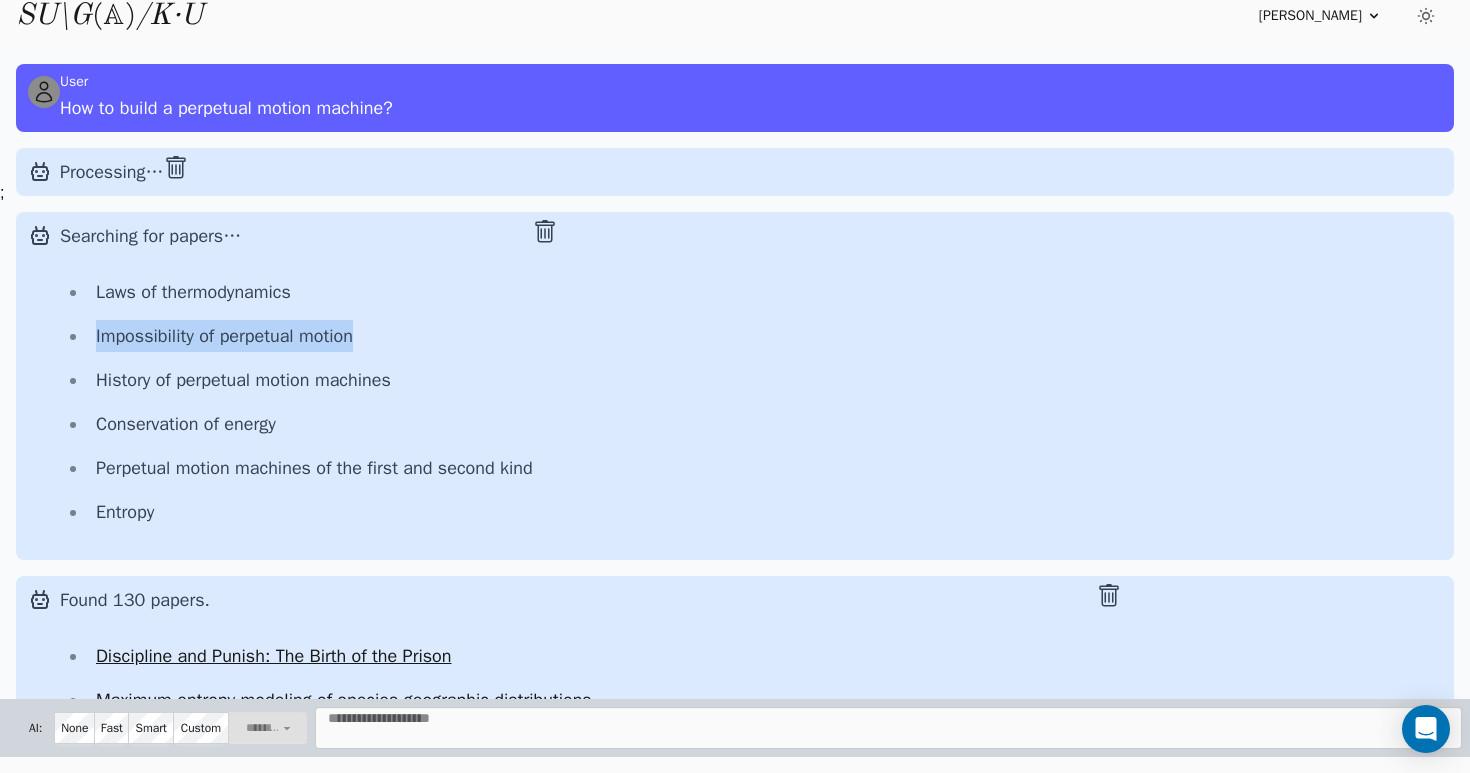 drag, startPoint x: 383, startPoint y: 332, endPoint x: 95, endPoint y: 327, distance: 288.0434 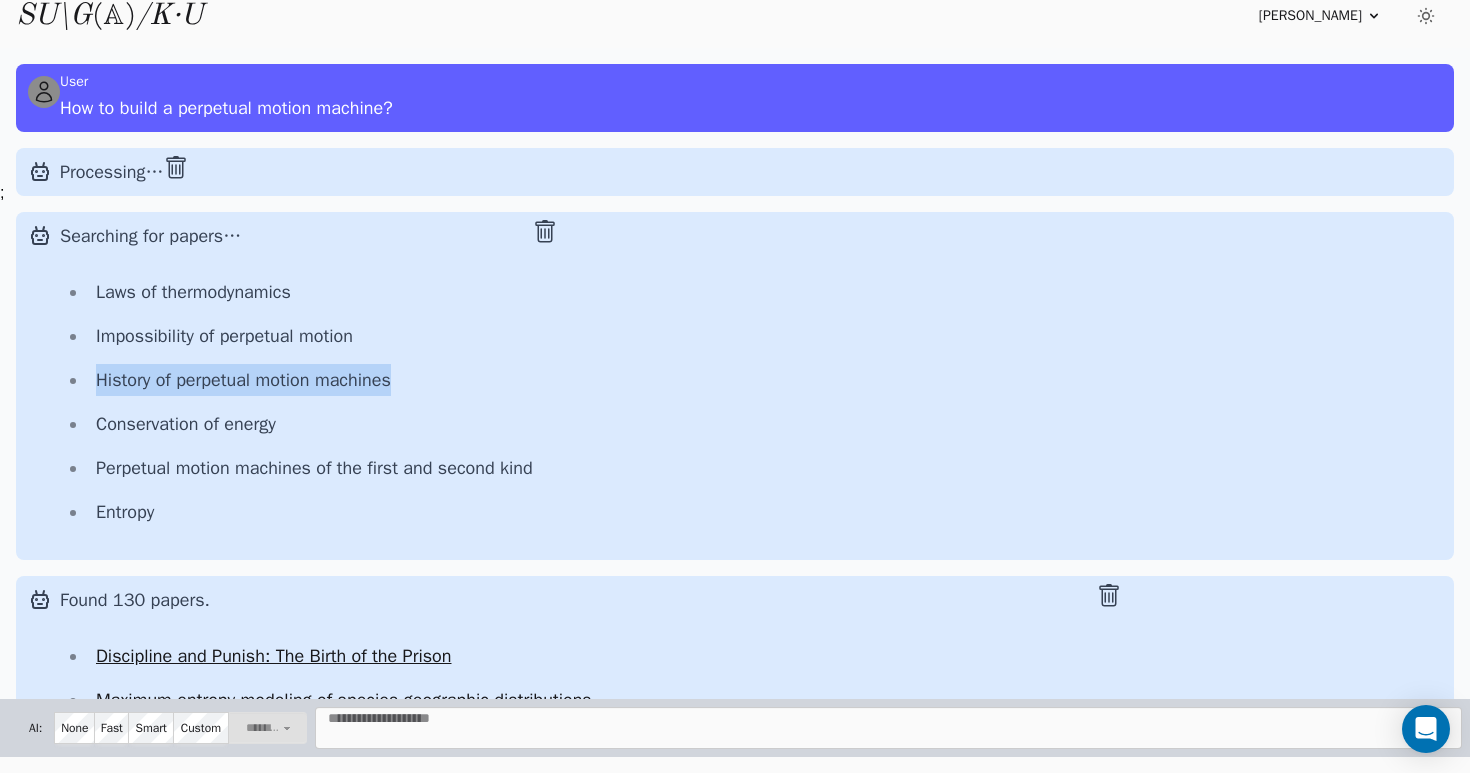 drag, startPoint x: 428, startPoint y: 378, endPoint x: 98, endPoint y: 379, distance: 330.00153 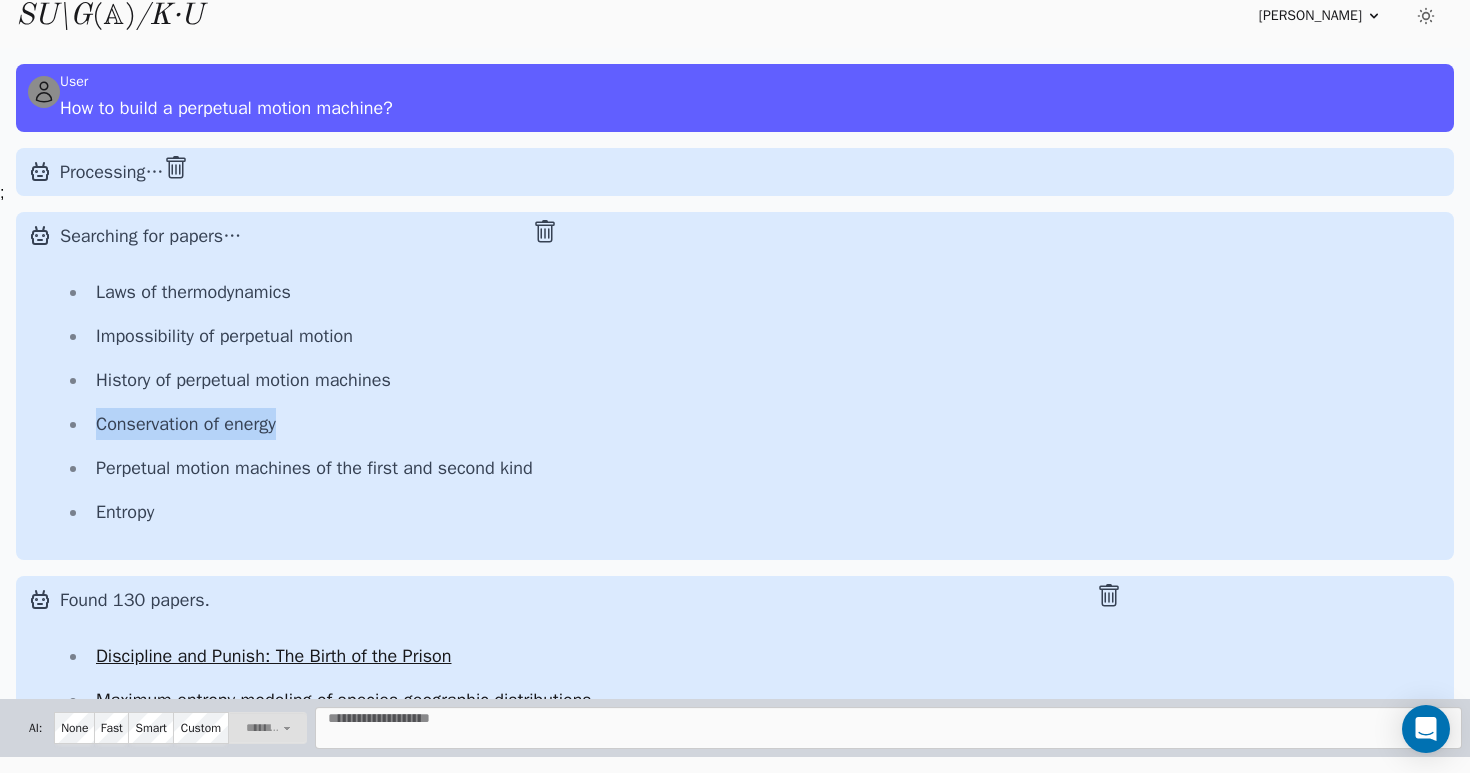 drag, startPoint x: 295, startPoint y: 430, endPoint x: 94, endPoint y: 419, distance: 201.30077 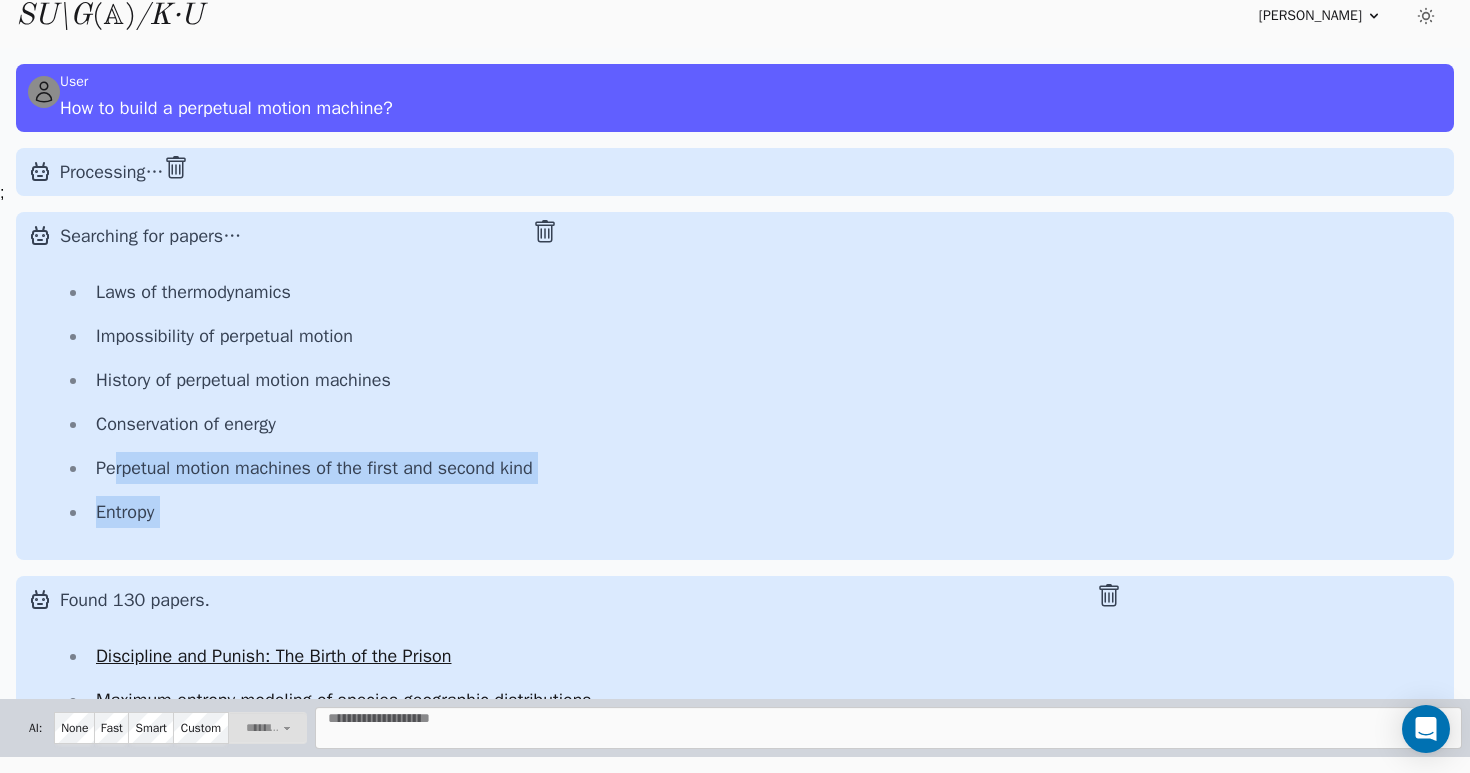 drag, startPoint x: 569, startPoint y: 463, endPoint x: 119, endPoint y: 465, distance: 450.00446 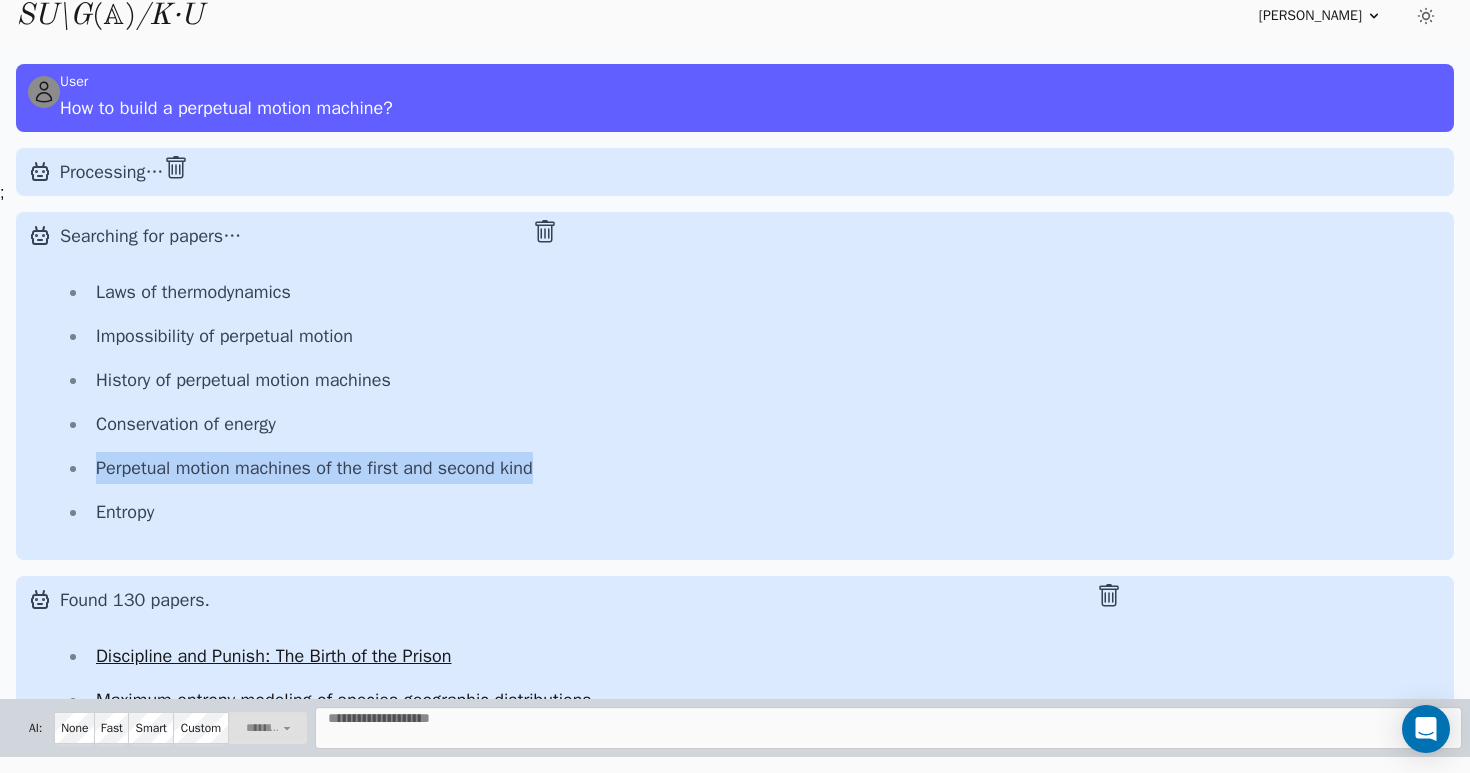 drag, startPoint x: 99, startPoint y: 466, endPoint x: 535, endPoint y: 460, distance: 436.0413 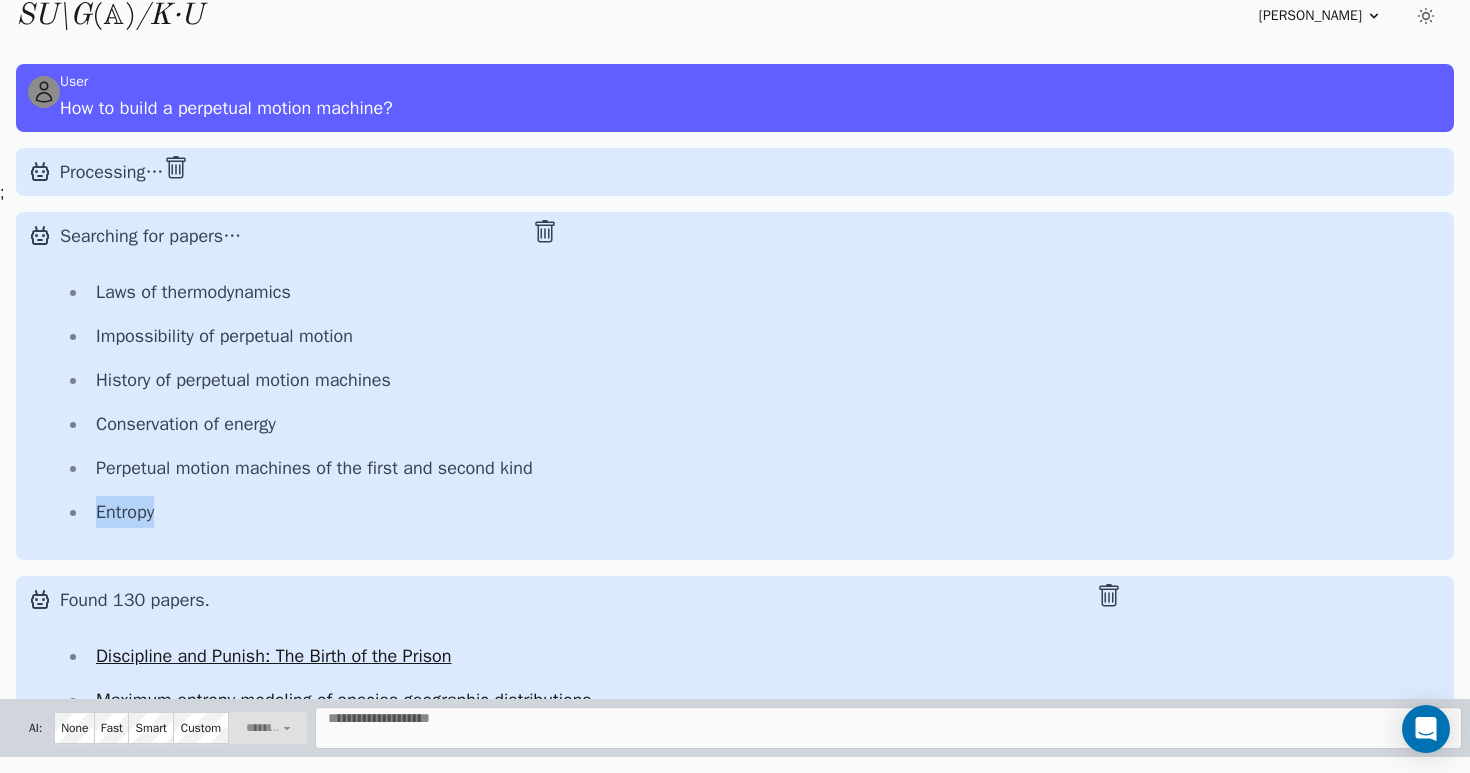 drag, startPoint x: 178, startPoint y: 521, endPoint x: 89, endPoint y: 520, distance: 89.005615 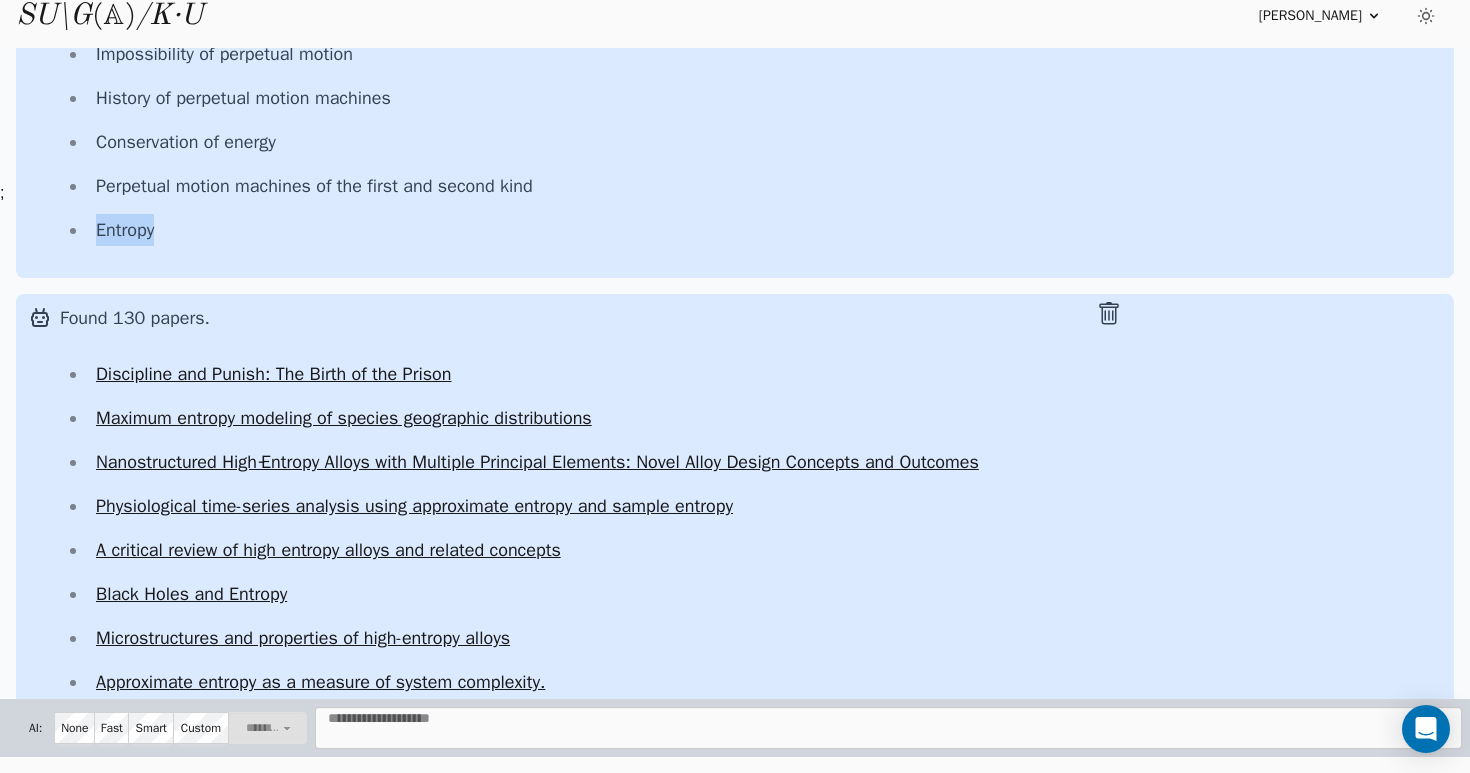 scroll, scrollTop: 292, scrollLeft: 0, axis: vertical 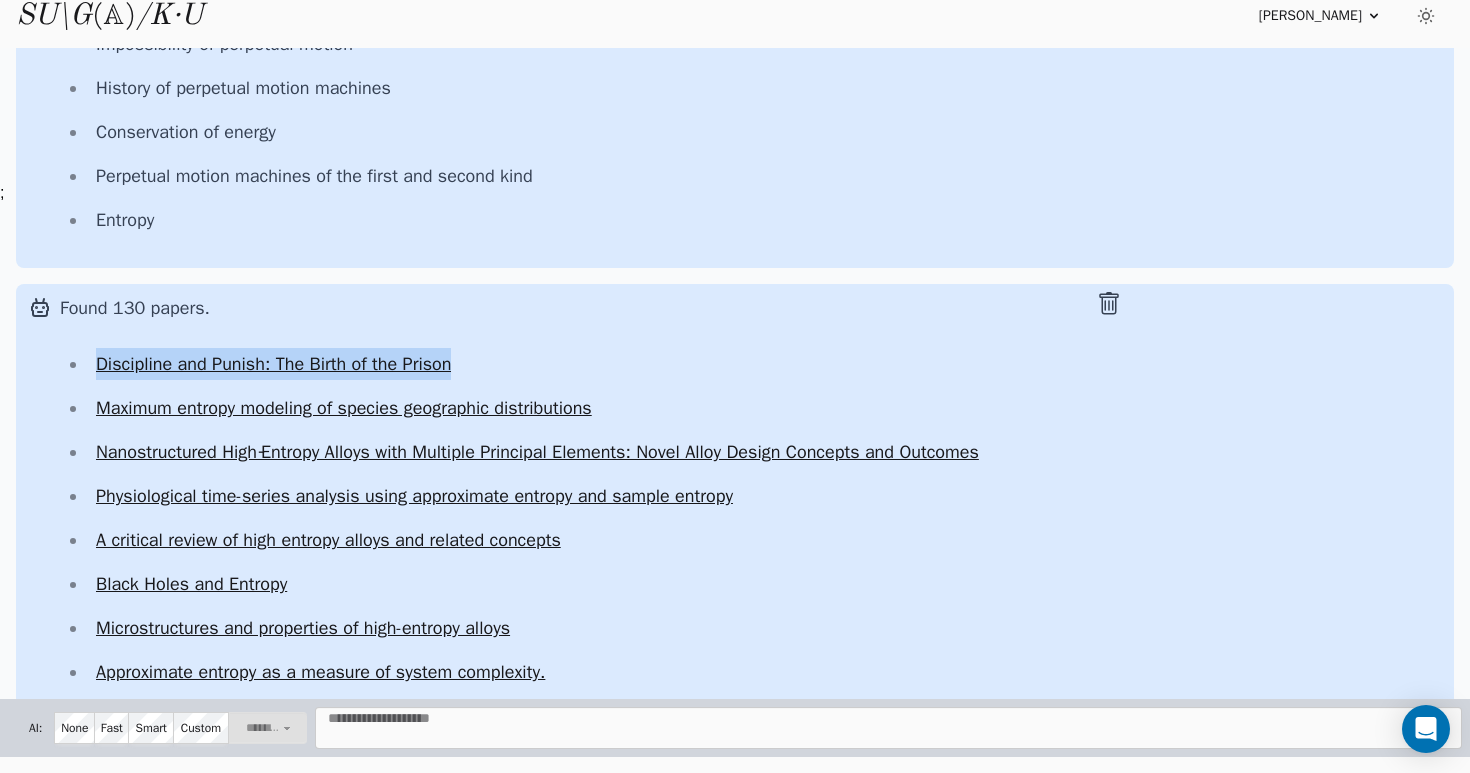 drag, startPoint x: 482, startPoint y: 372, endPoint x: 98, endPoint y: 370, distance: 384.00522 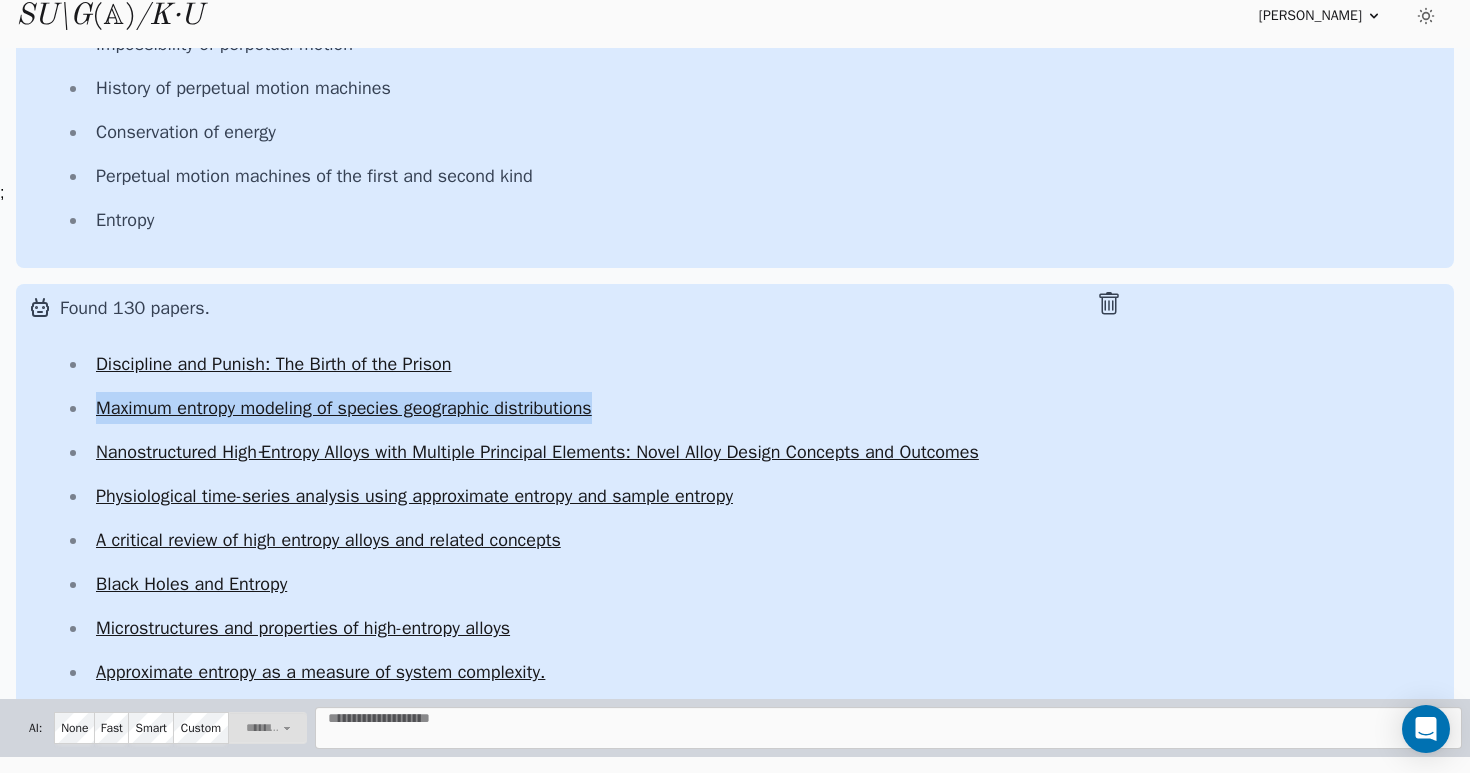 drag, startPoint x: 633, startPoint y: 402, endPoint x: 95, endPoint y: 411, distance: 538.07526 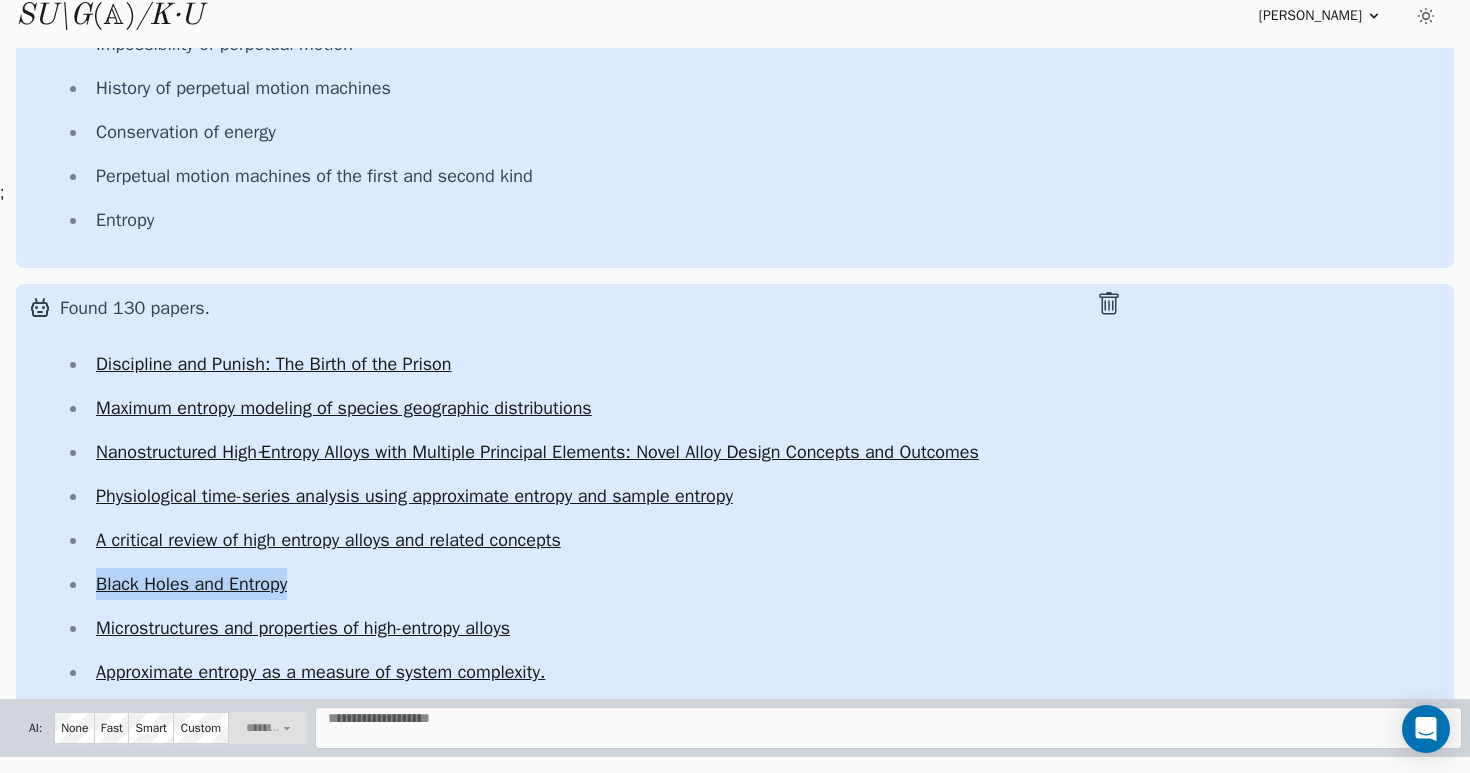 drag, startPoint x: 310, startPoint y: 585, endPoint x: 96, endPoint y: 581, distance: 214.03738 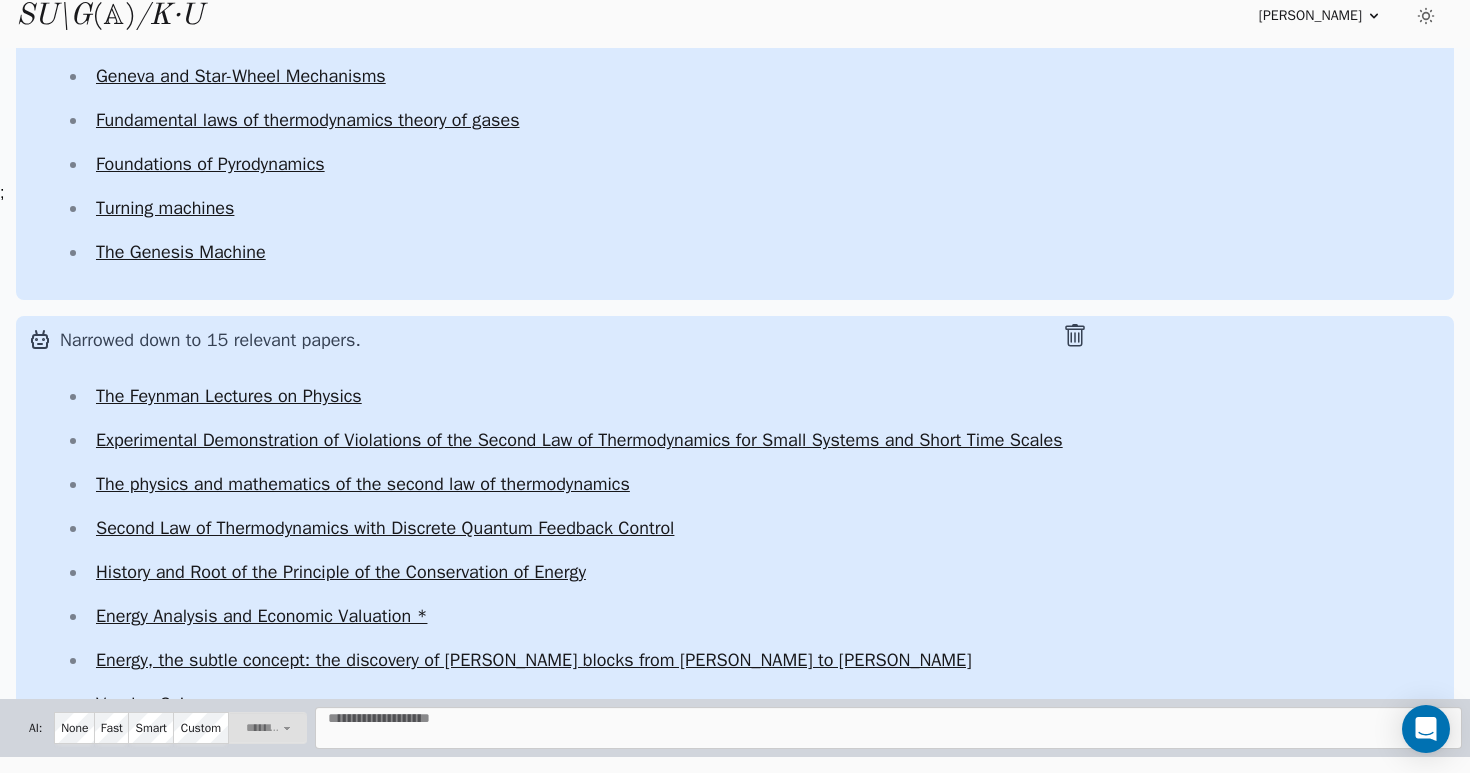 scroll, scrollTop: 6083, scrollLeft: 0, axis: vertical 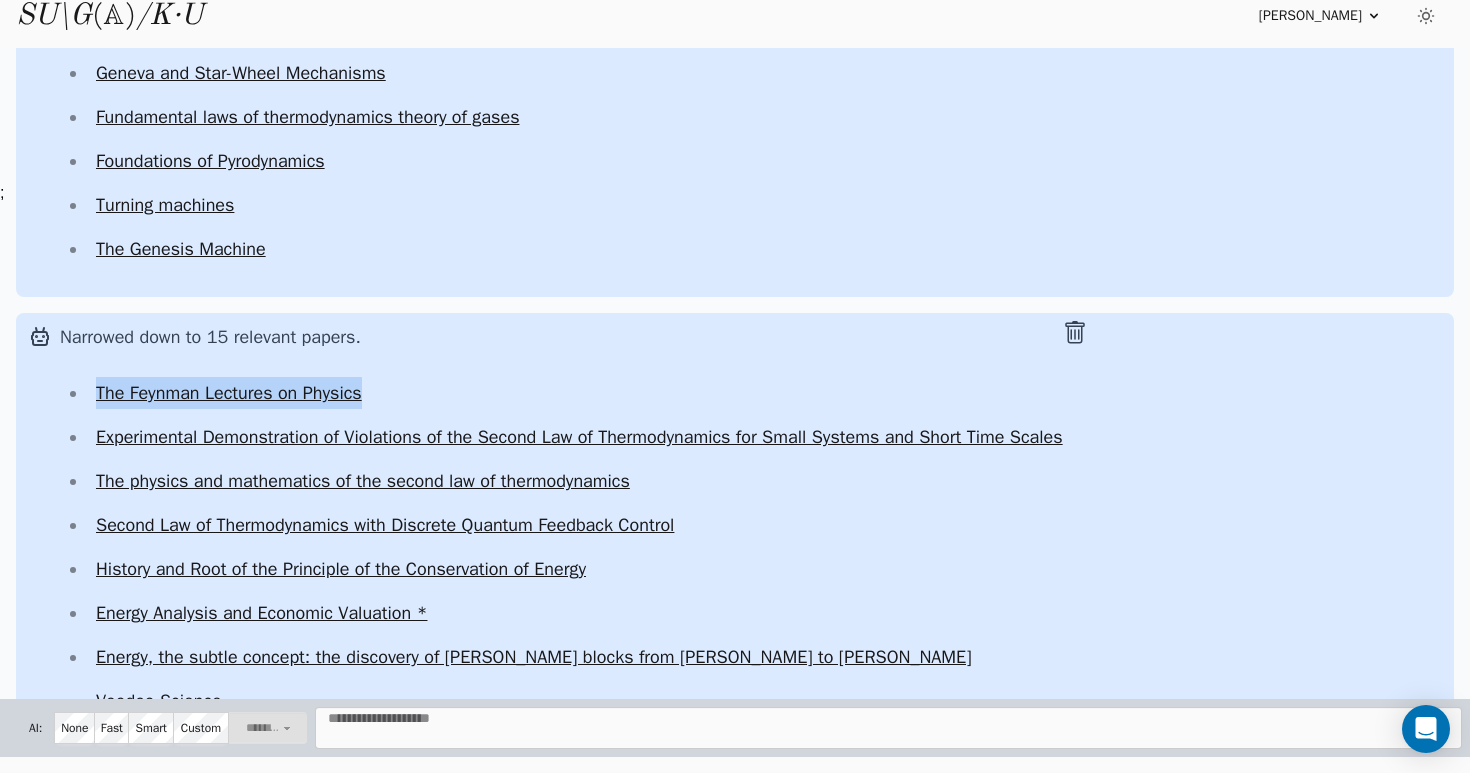drag, startPoint x: 428, startPoint y: 395, endPoint x: 97, endPoint y: 393, distance: 331.00604 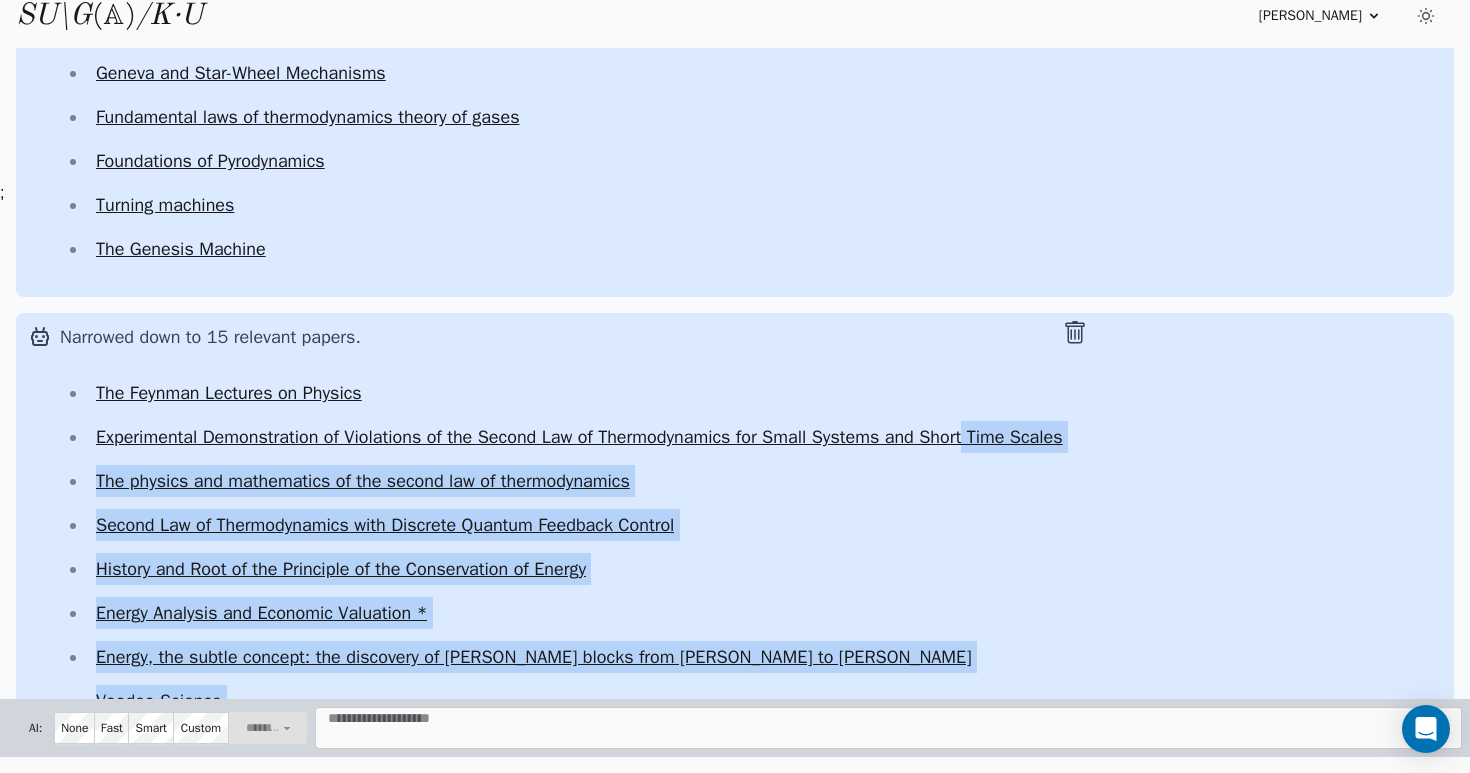drag, startPoint x: 1122, startPoint y: 448, endPoint x: 993, endPoint y: 447, distance: 129.00388 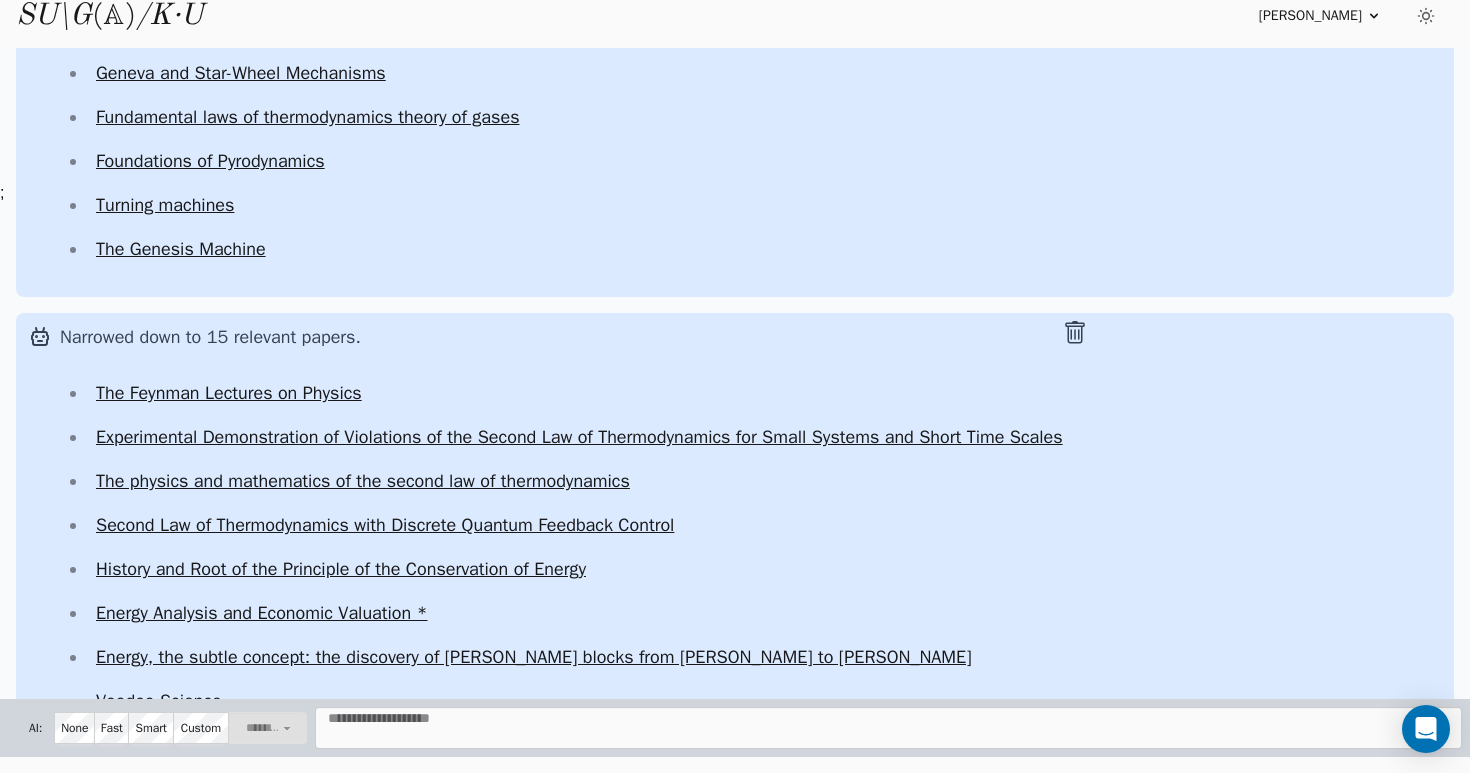 click on "The Feynman Lectures on Physics
Experimental Demonstration of Violations of the Second Law of Thermodynamics for Small Systems and Short Time Scales
The physics and mathematics of the second law of thermodynamics
Second Law of Thermodynamics with Discrete Quantum Feedback Control
History and Root of the Principle of the Conservation of Energy
Energy Analysis and Economic Valuation *
Energy, the subtle concept: the discovery of Feynman’s blocks from Leibniz to Einstein
Voodoo Science
Second Law of Thermodynamics
Teaching the Third Law of Thermodynamics
Using Phun to Study “Perpetual Motion” Machines
The Impossibility of Perpetual Motion (1586)
16 The Perpetual Motion Machine
The Impossibility of Perpetual Motion
The Logical Root of the Theorem of Excluded Perpetual Motion" at bounding box center (296, -5681) 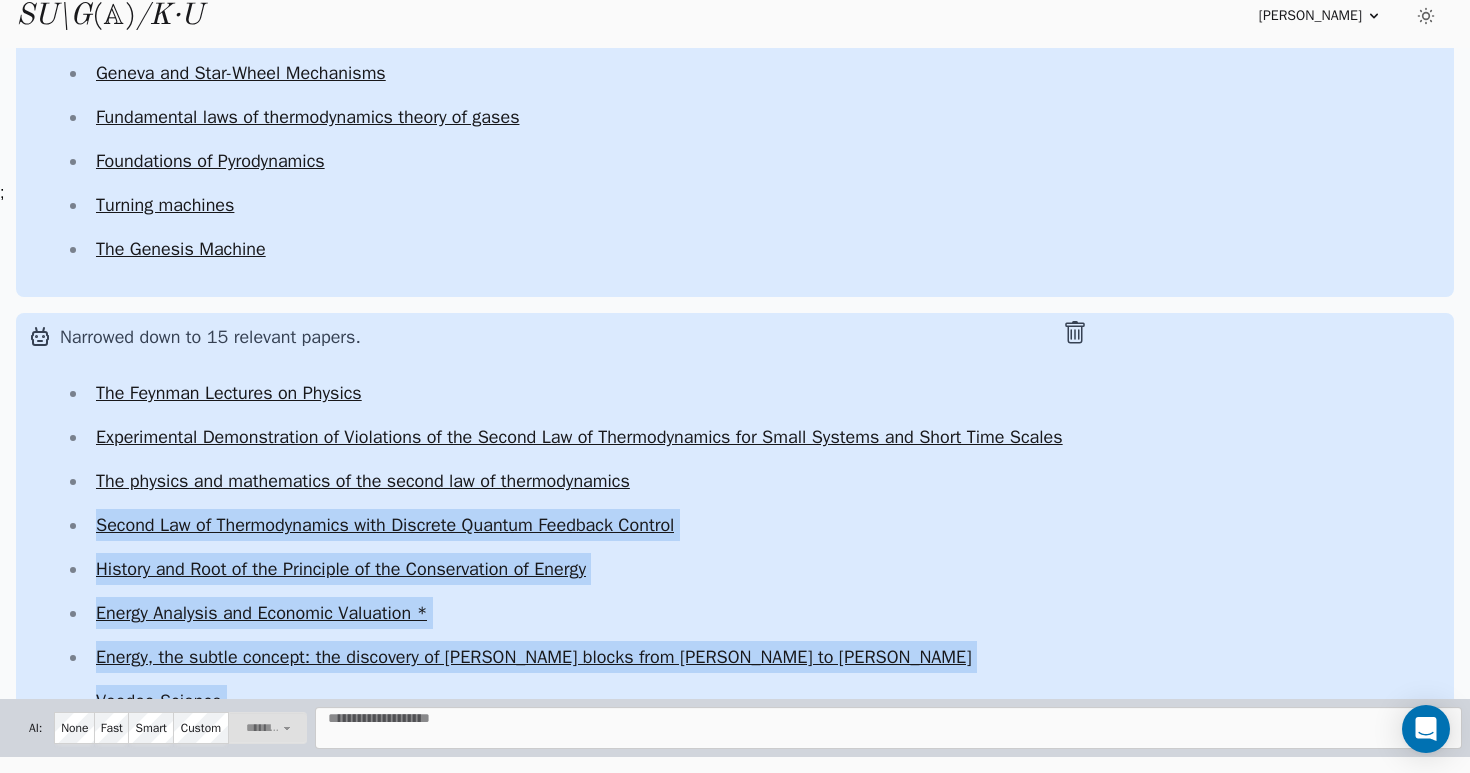 drag, startPoint x: 1108, startPoint y: 444, endPoint x: 952, endPoint y: 492, distance: 163.21765 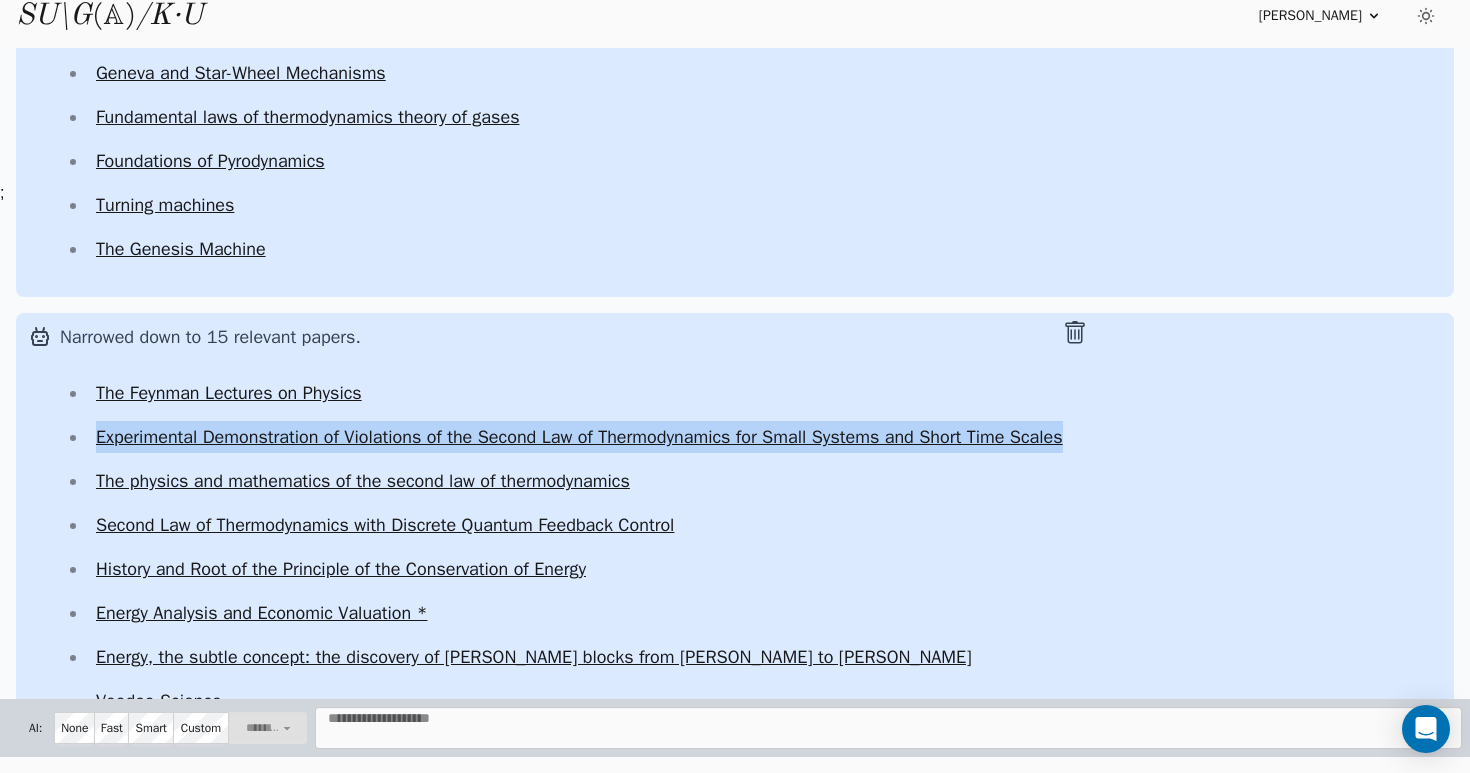 drag, startPoint x: 91, startPoint y: 437, endPoint x: 1098, endPoint y: 435, distance: 1007.002 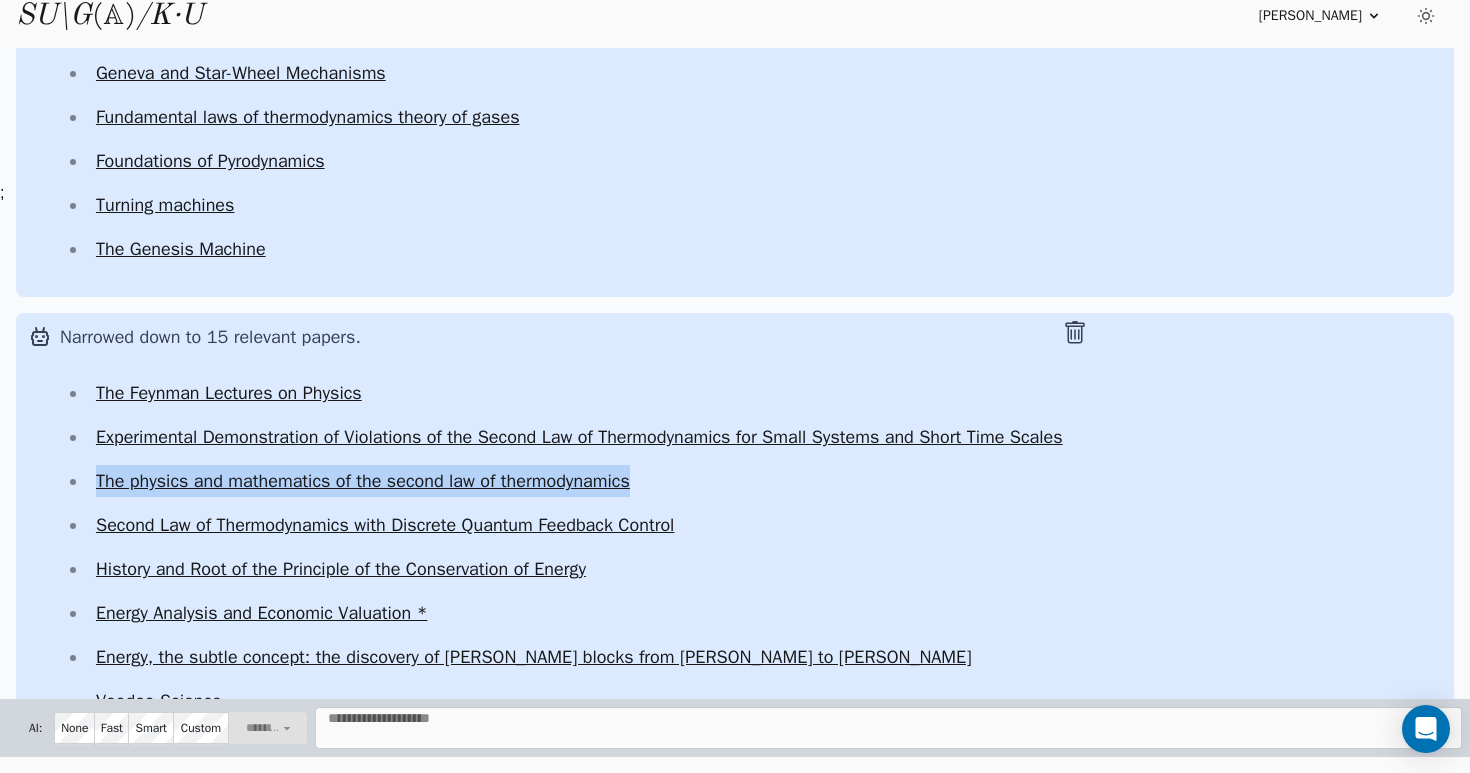 drag, startPoint x: 688, startPoint y: 479, endPoint x: 99, endPoint y: 475, distance: 589.0136 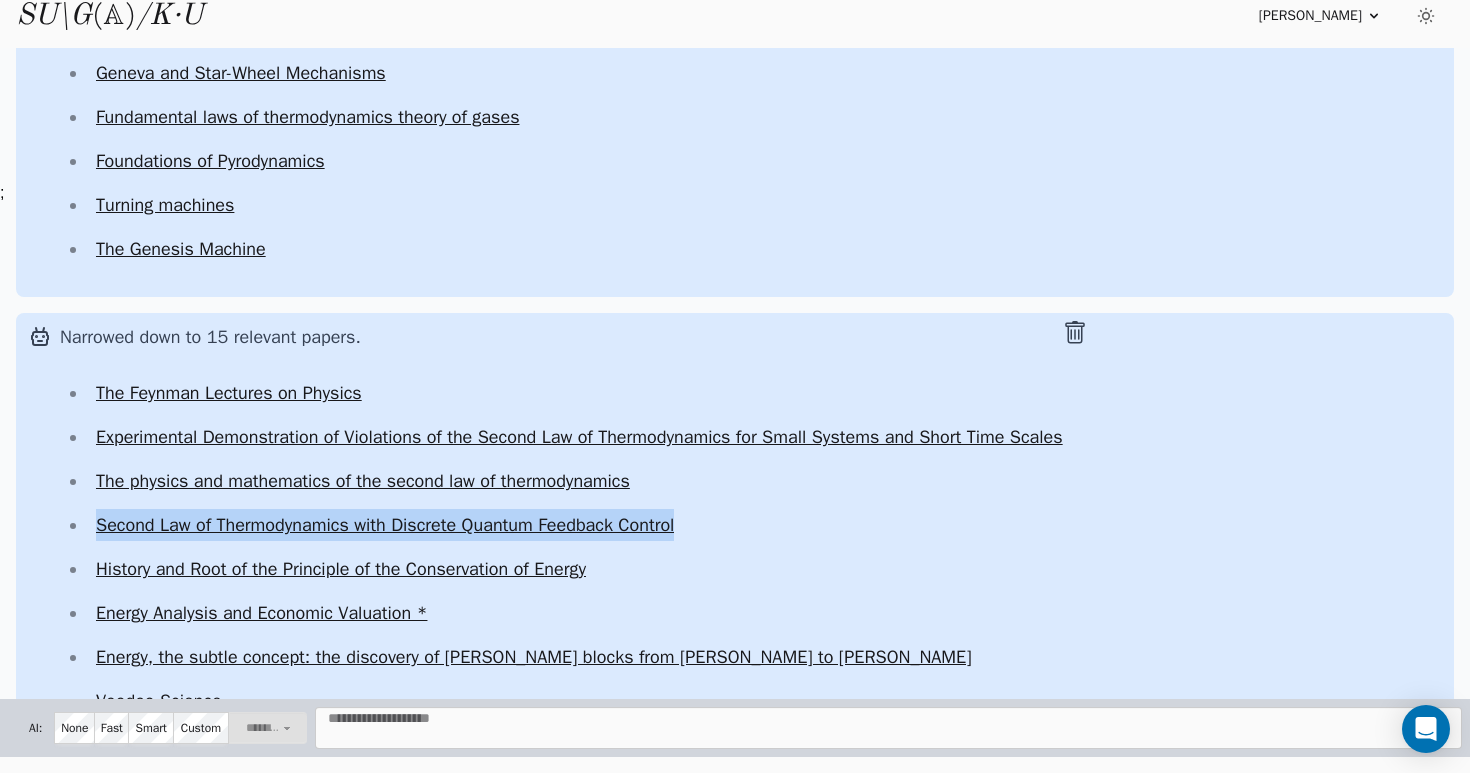 drag, startPoint x: 772, startPoint y: 528, endPoint x: 89, endPoint y: 536, distance: 683.0469 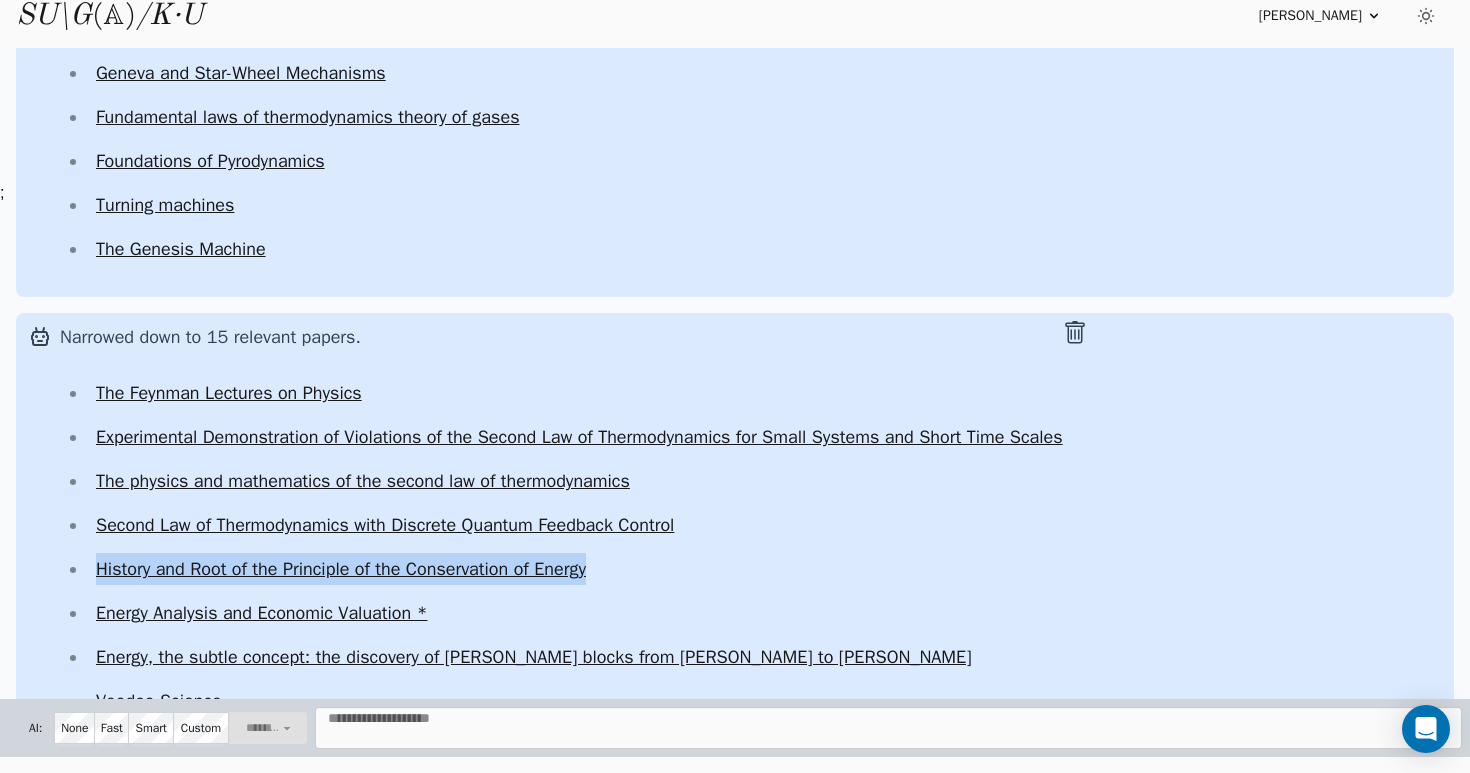 drag, startPoint x: 628, startPoint y: 568, endPoint x: 81, endPoint y: 570, distance: 547.00366 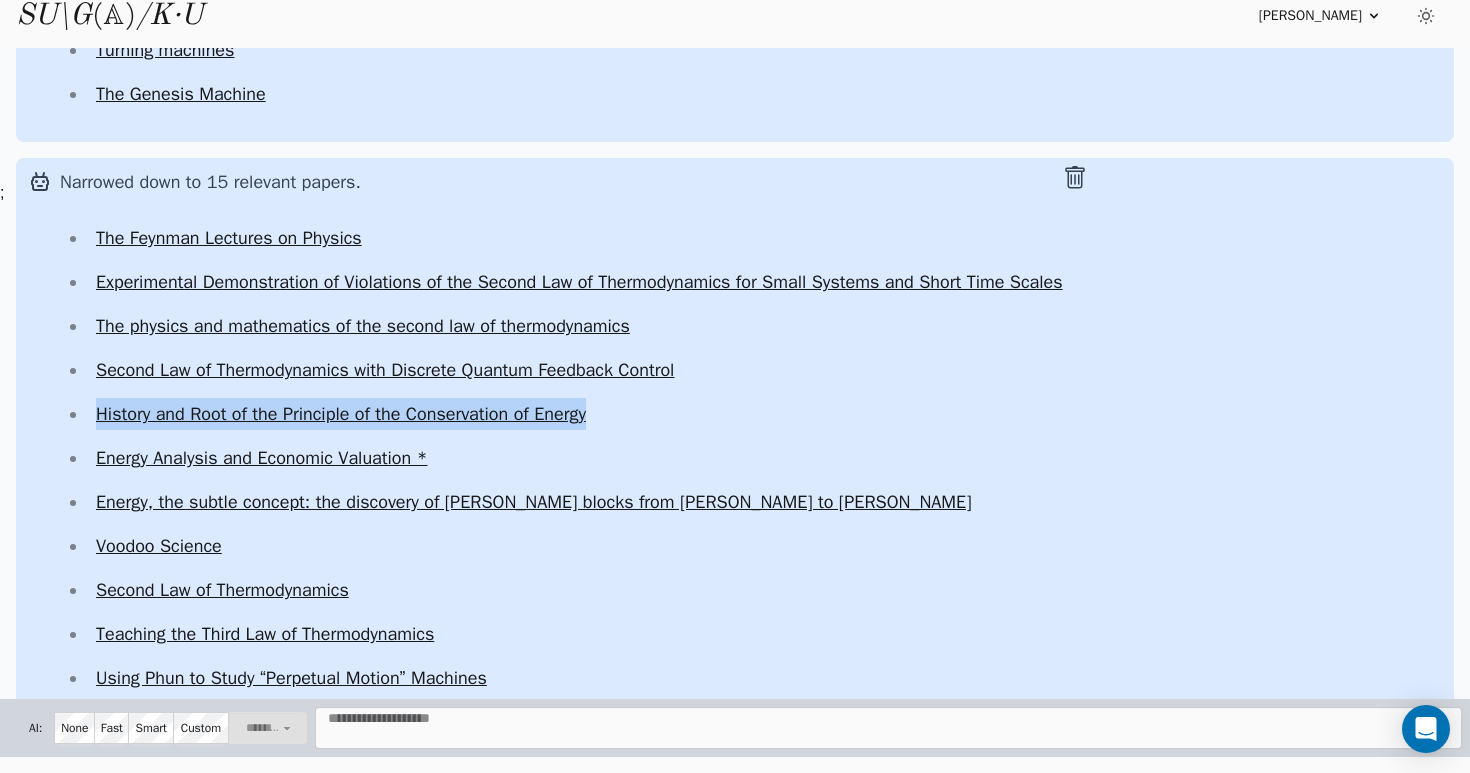 scroll, scrollTop: 6252, scrollLeft: 0, axis: vertical 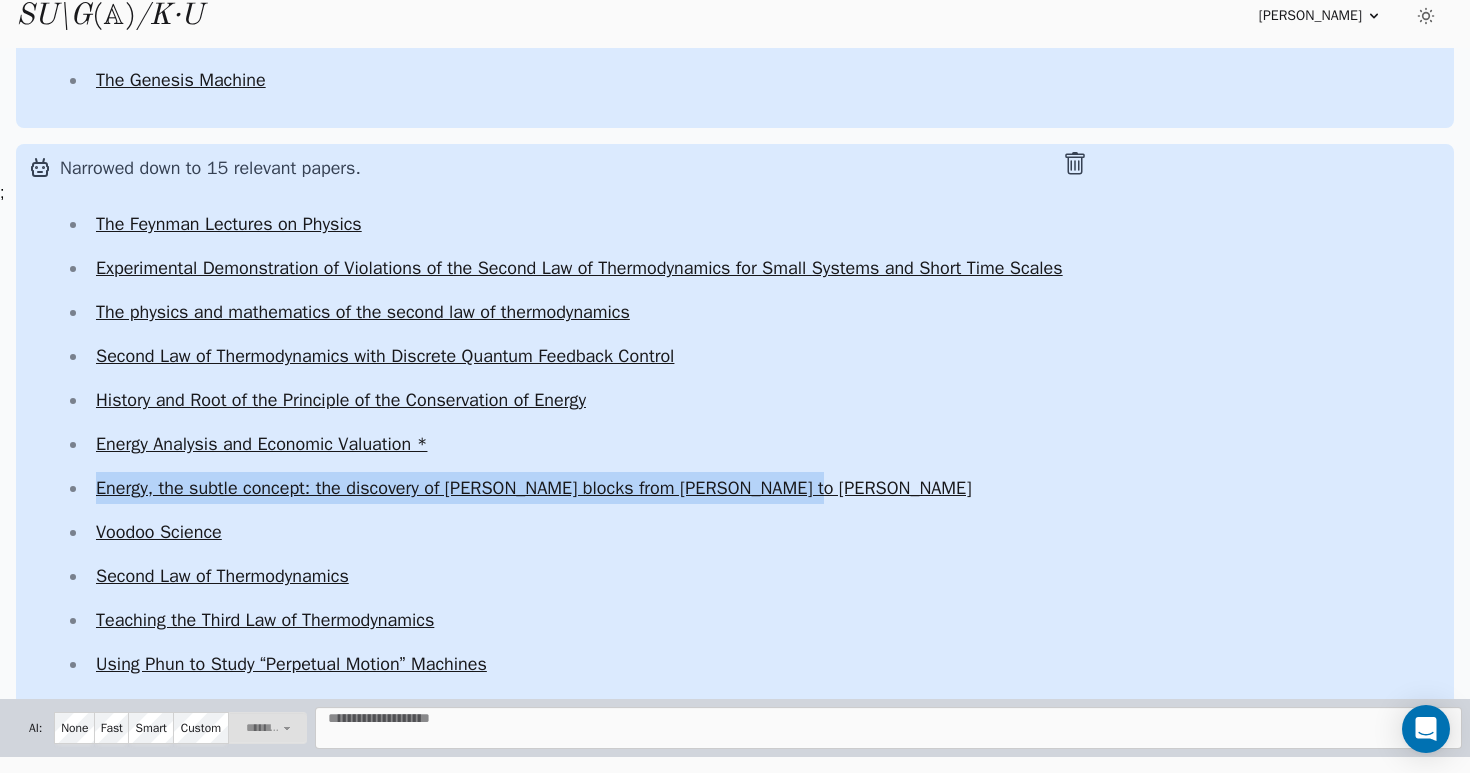 drag, startPoint x: 849, startPoint y: 474, endPoint x: 97, endPoint y: 491, distance: 752.19214 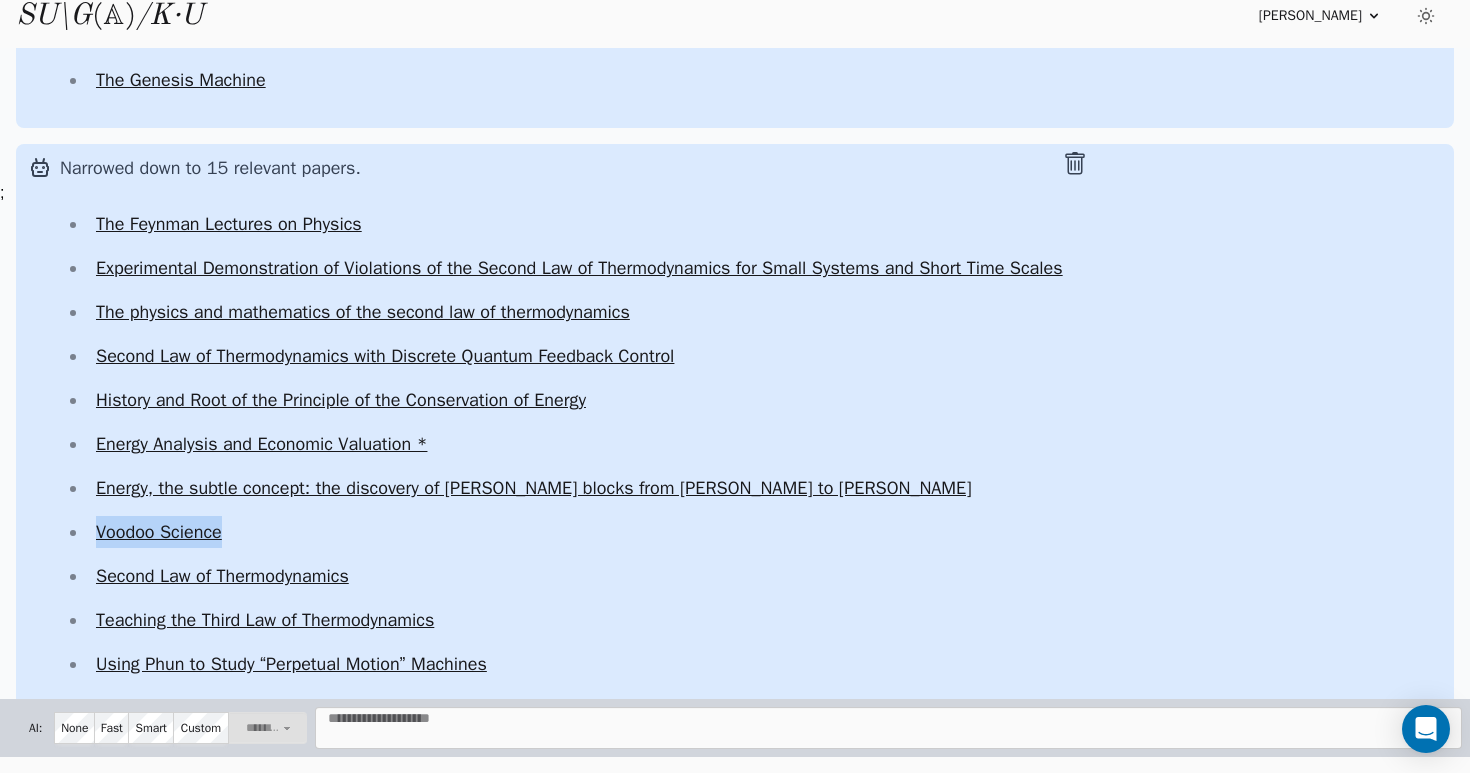 drag, startPoint x: 253, startPoint y: 527, endPoint x: 95, endPoint y: 535, distance: 158.20241 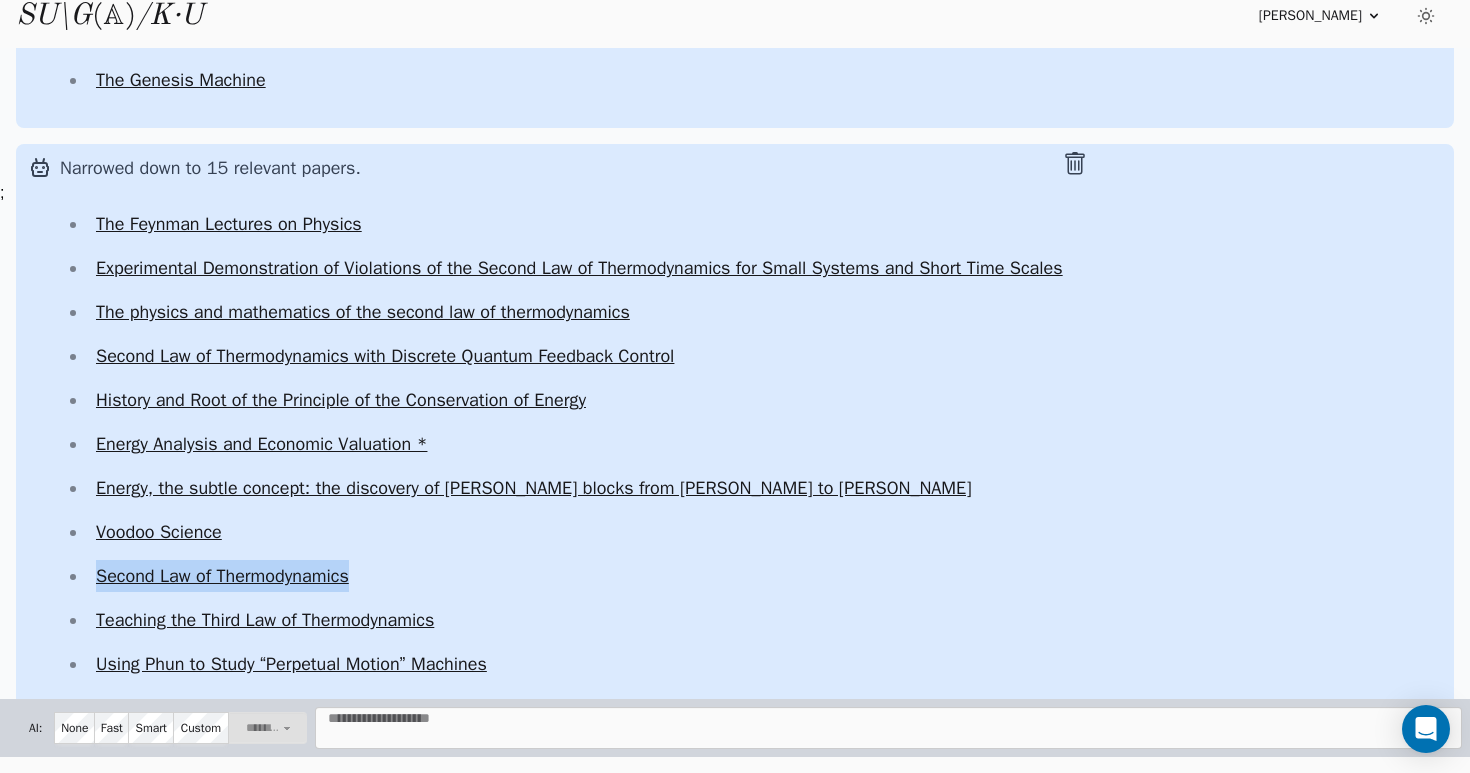 drag, startPoint x: 400, startPoint y: 571, endPoint x: 97, endPoint y: 573, distance: 303.0066 